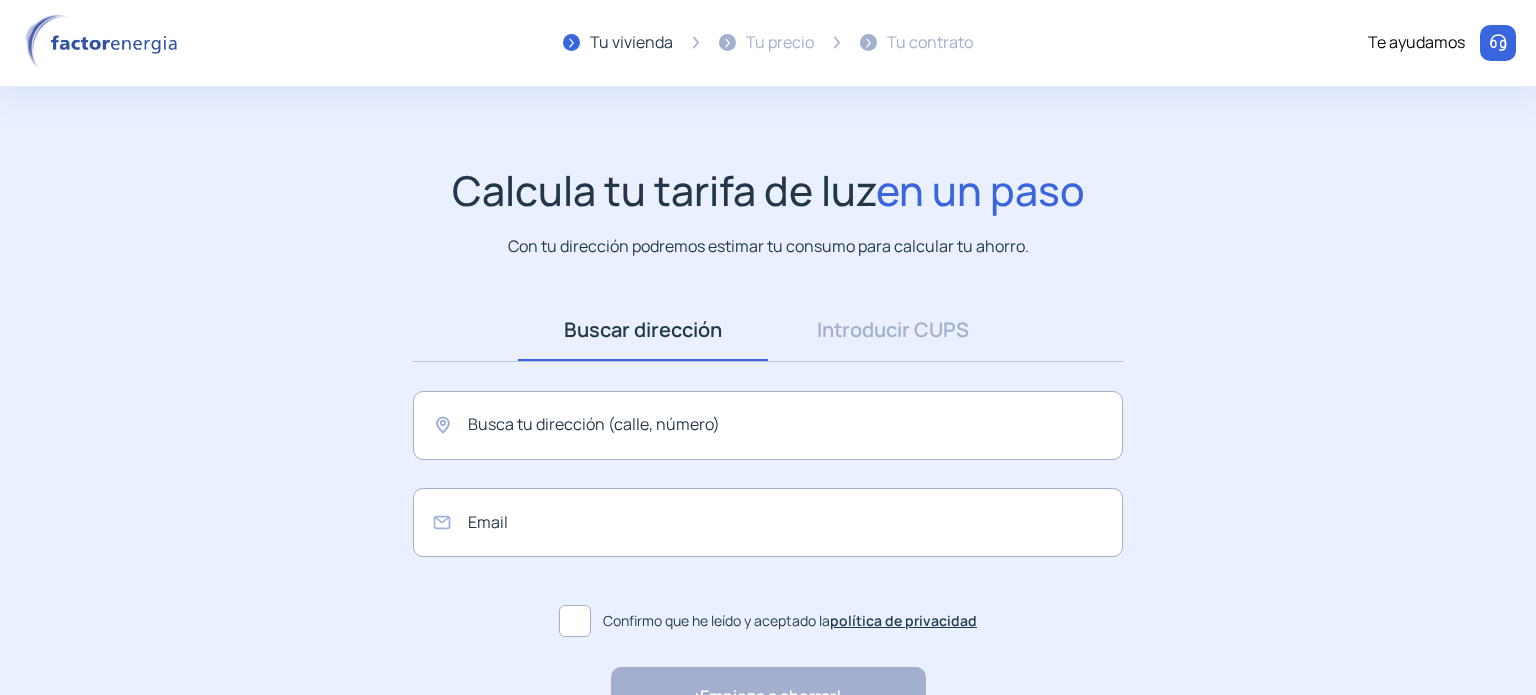 scroll, scrollTop: 0, scrollLeft: 0, axis: both 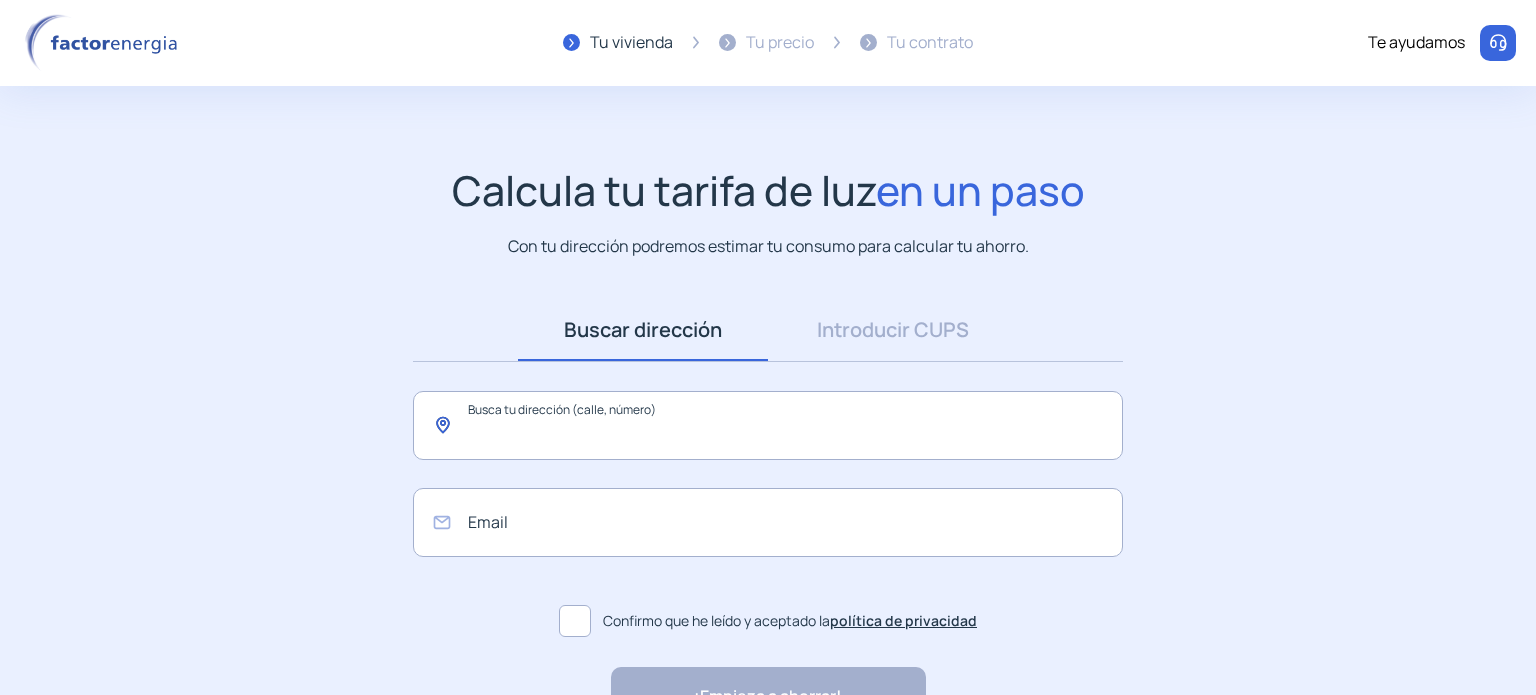 click 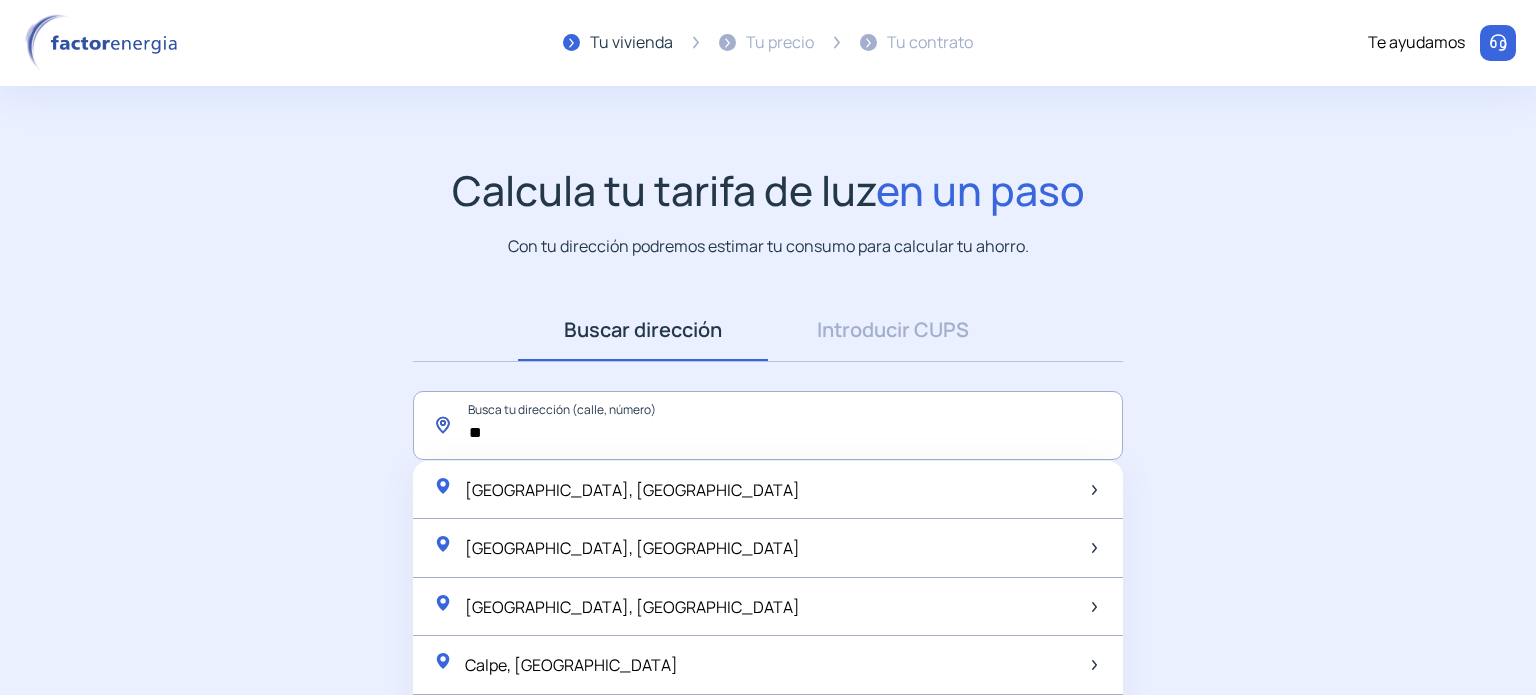 click on "**" 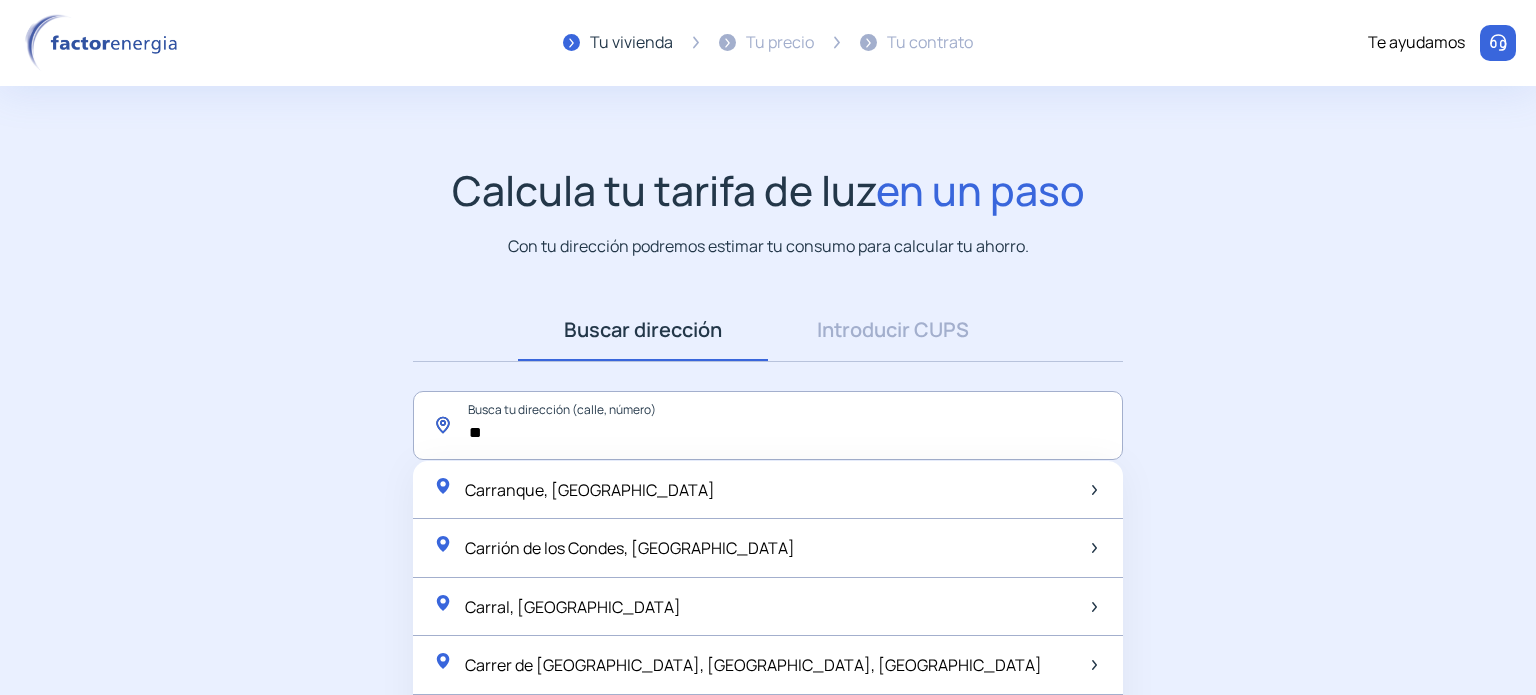 type on "*" 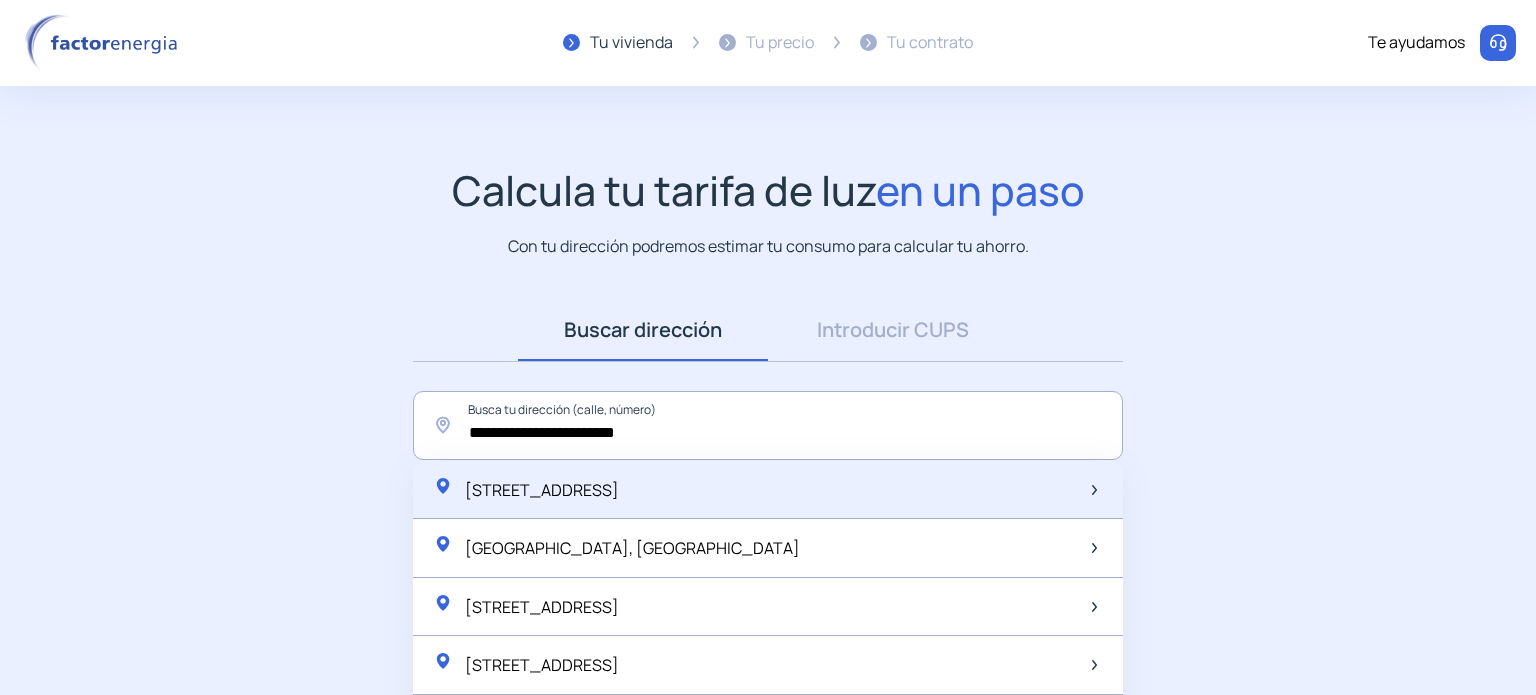click on "Carretera de Castellar, 500, Terrassa, España" 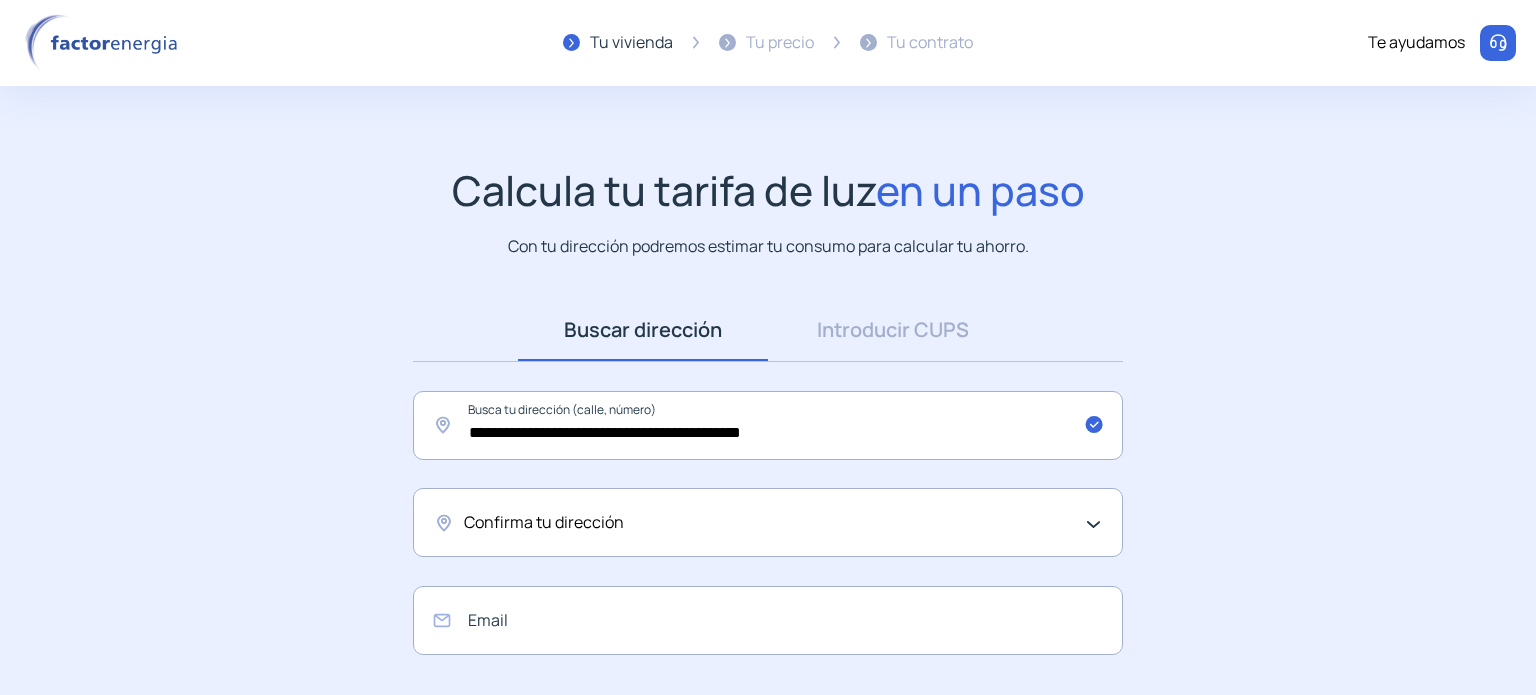 click on "Confirma tu dirección" 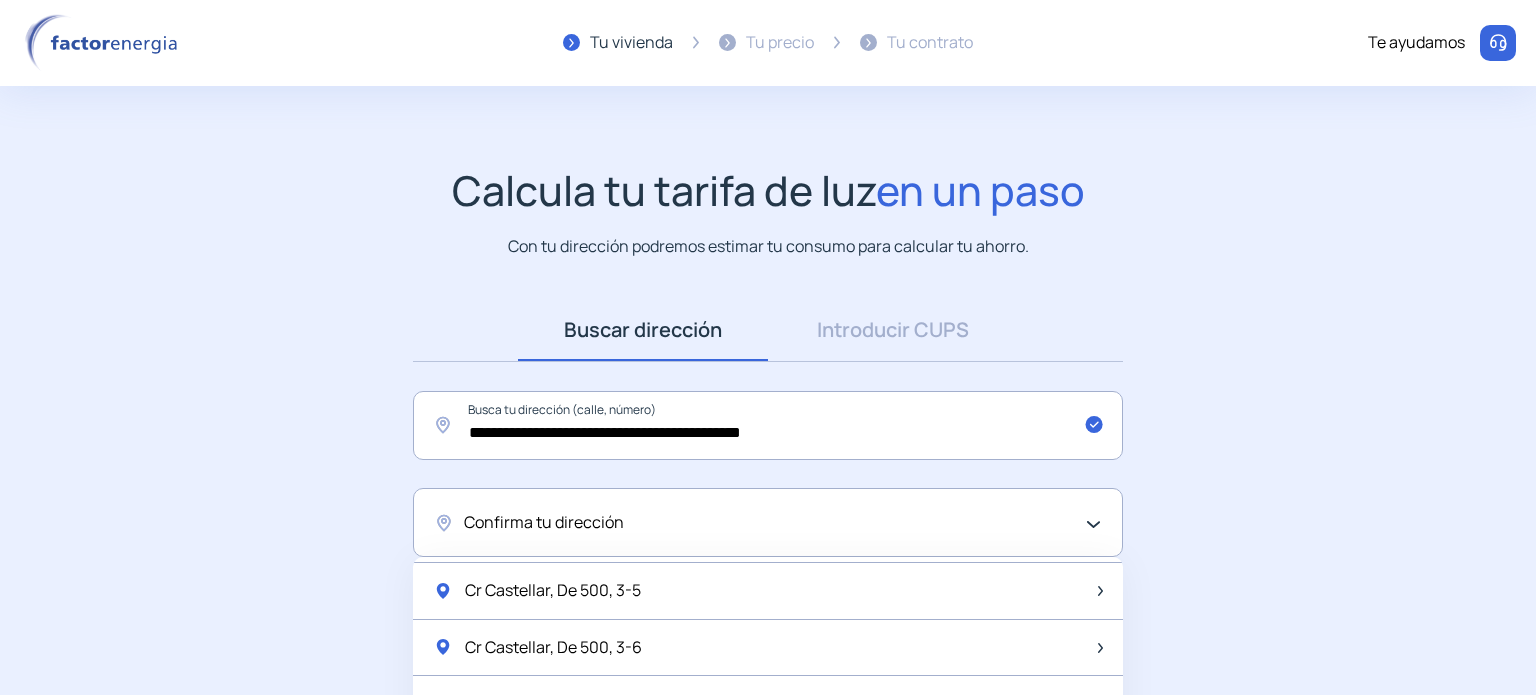 scroll, scrollTop: 800, scrollLeft: 0, axis: vertical 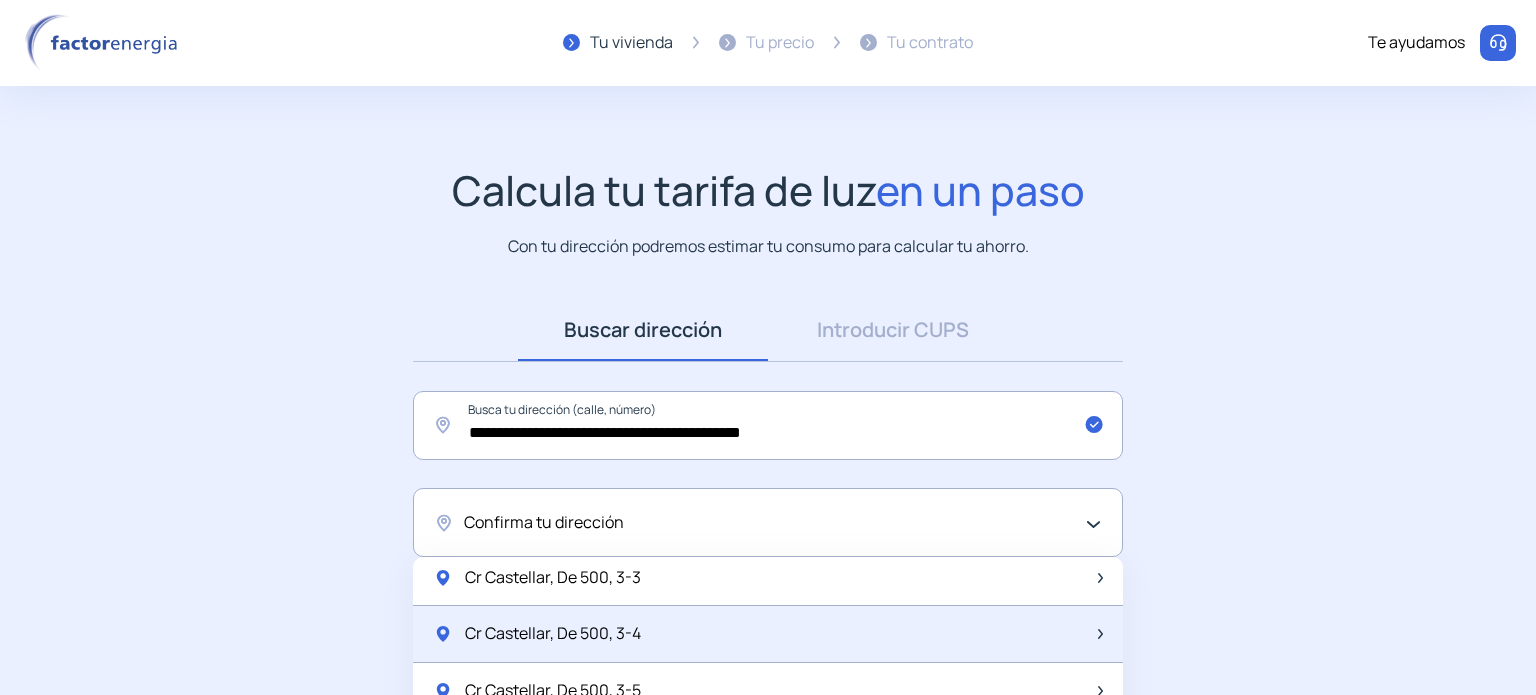 click on "Cr Castellar, De 500, 3-4" 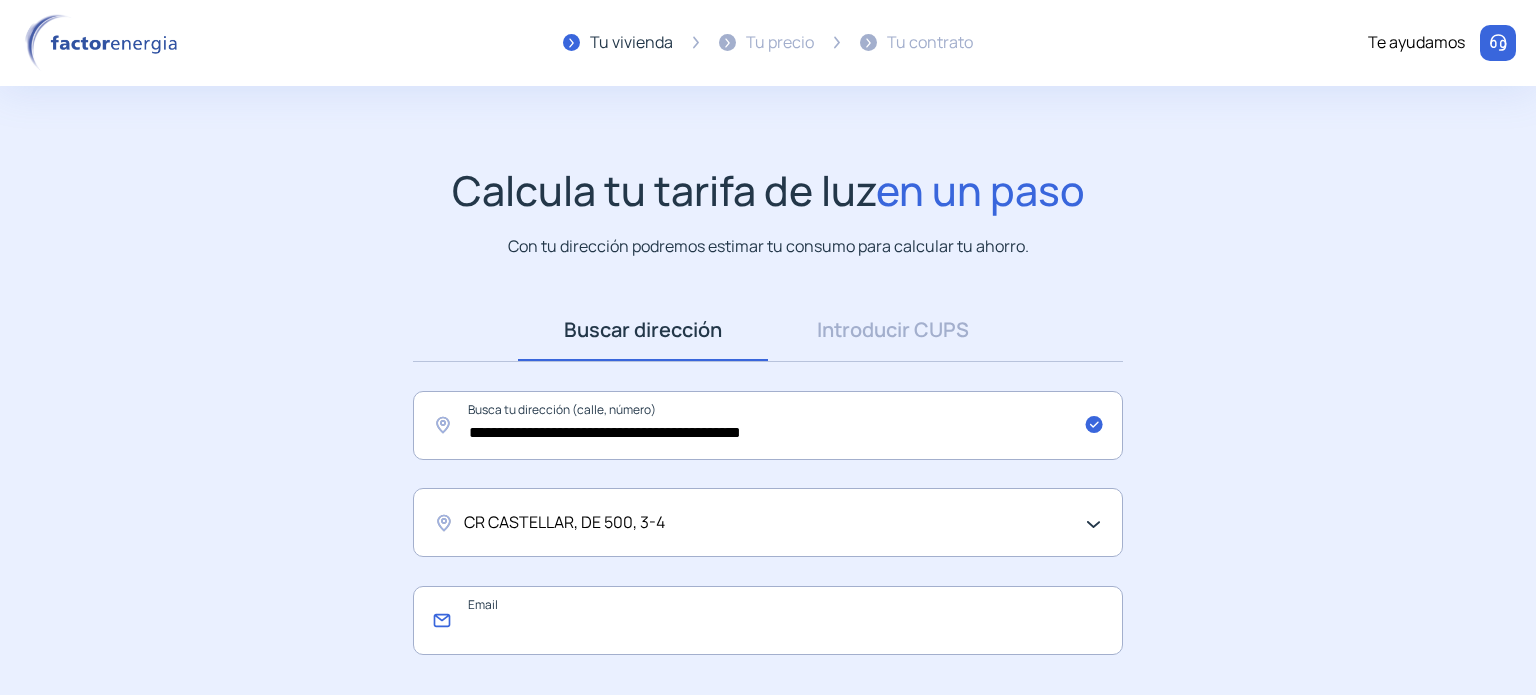 click 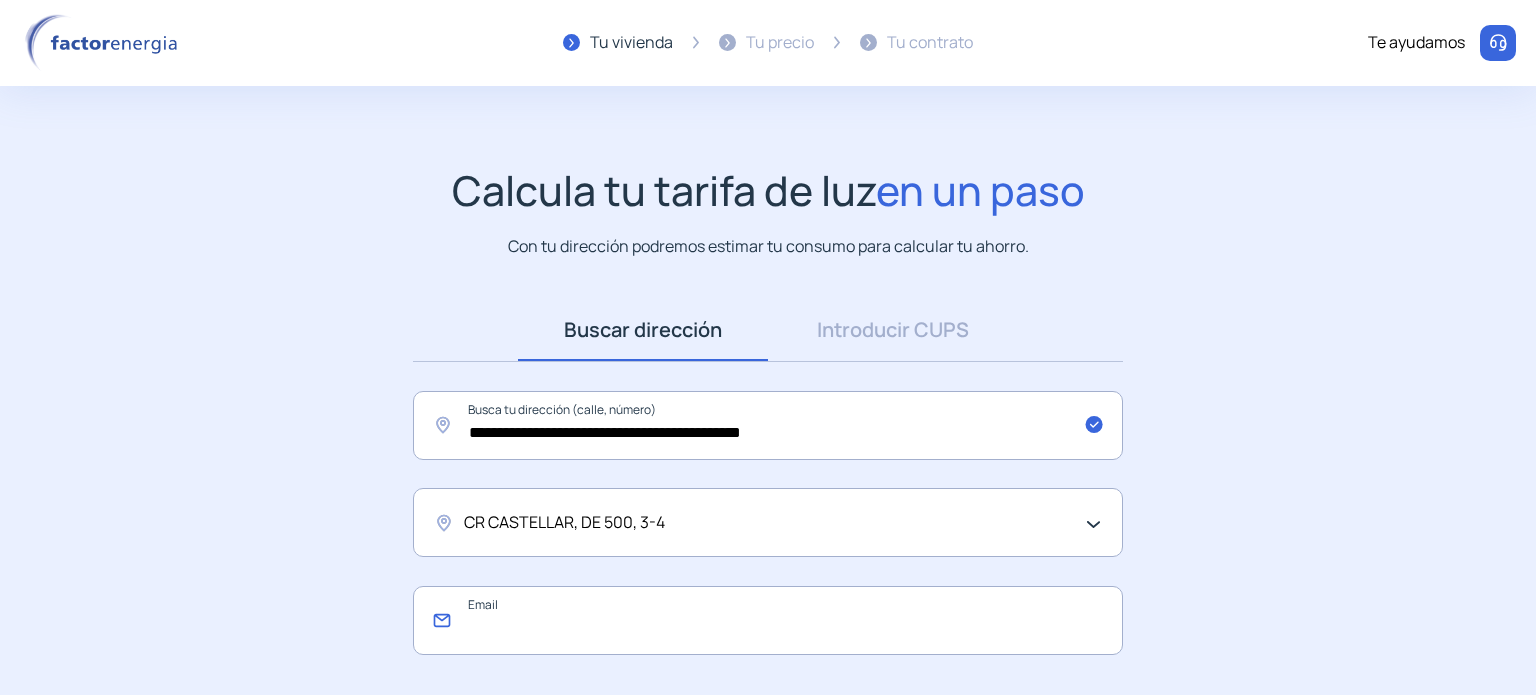 type on "**********" 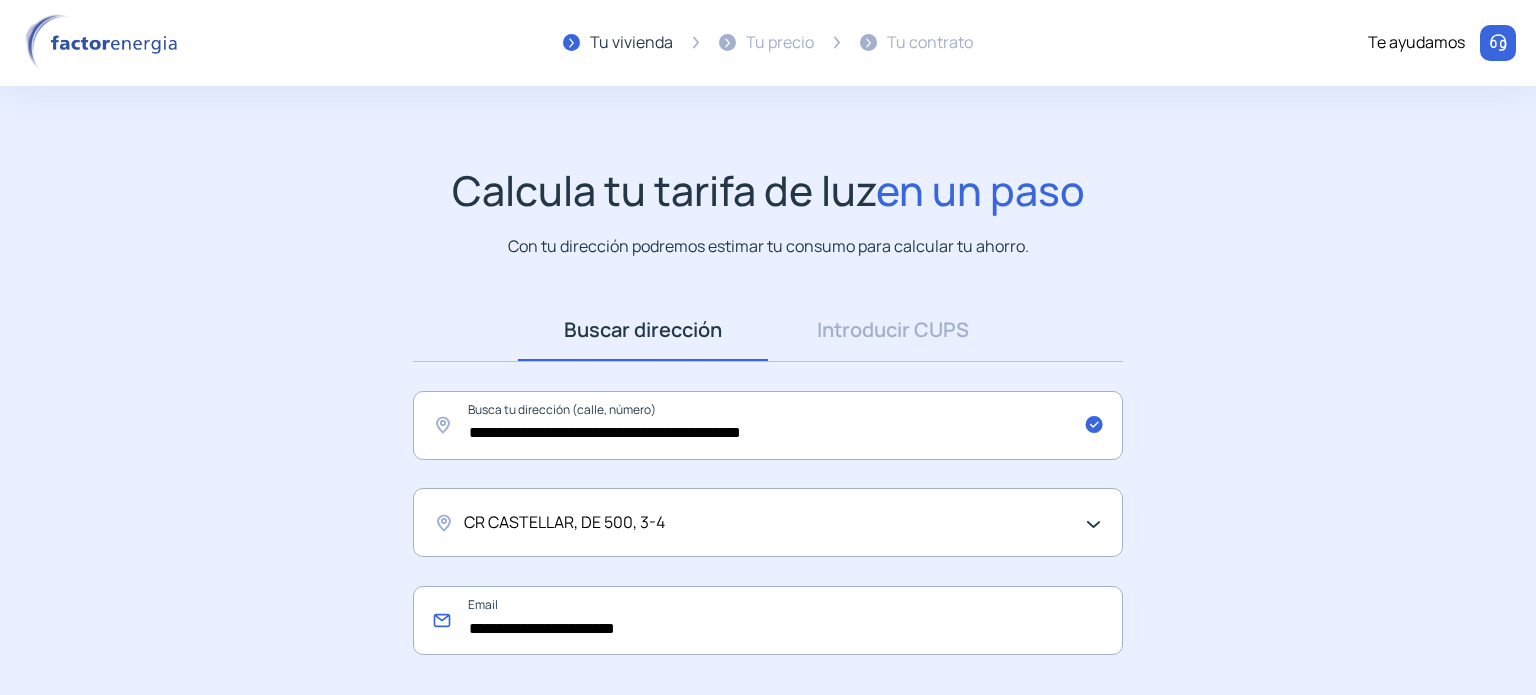 scroll, scrollTop: 200, scrollLeft: 0, axis: vertical 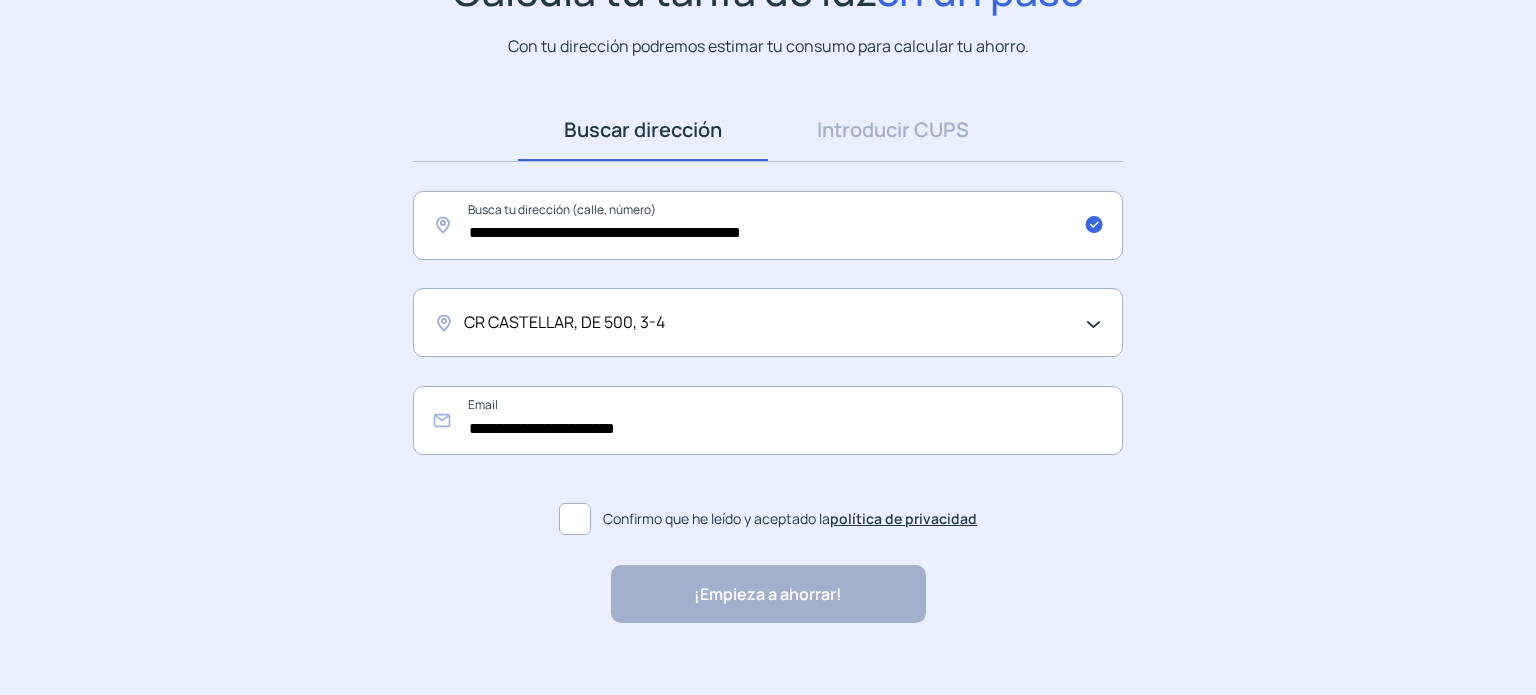 click 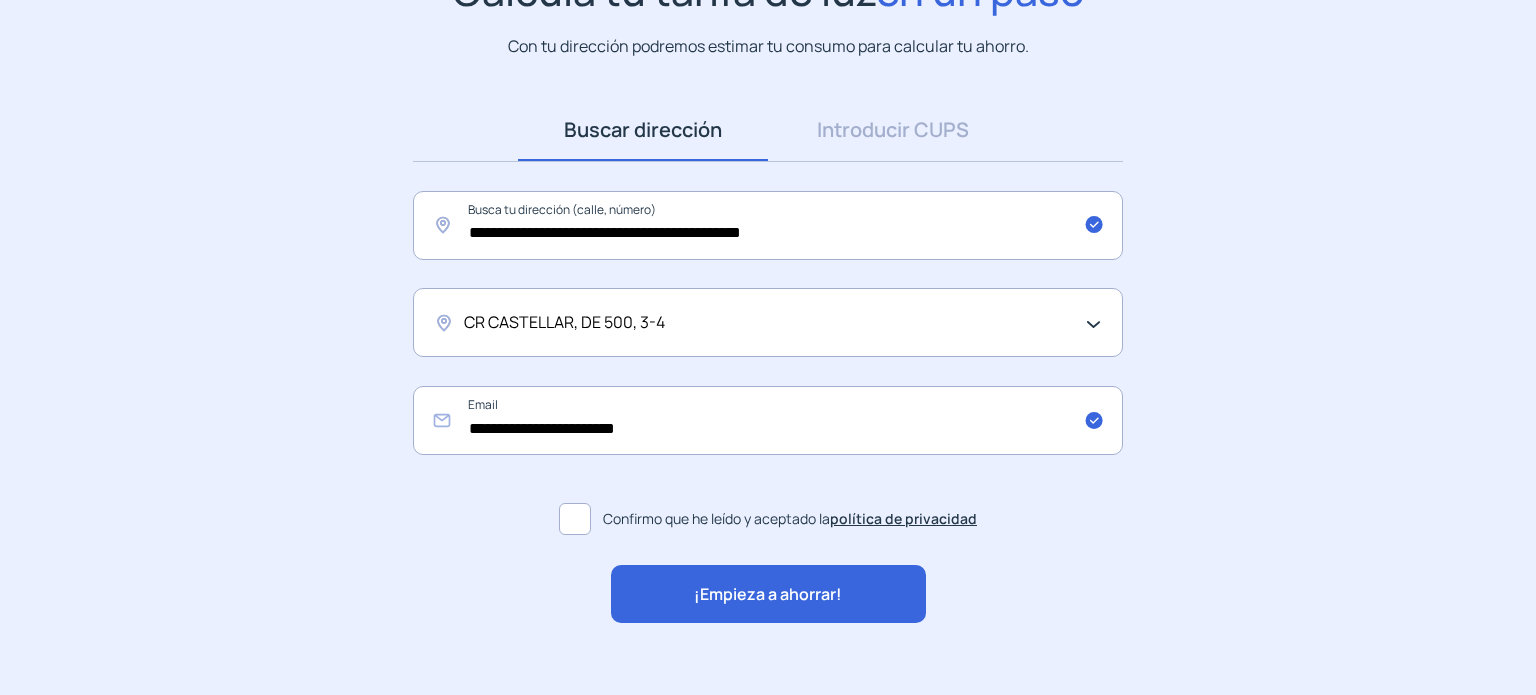 click on "¡Empieza a ahorrar!" 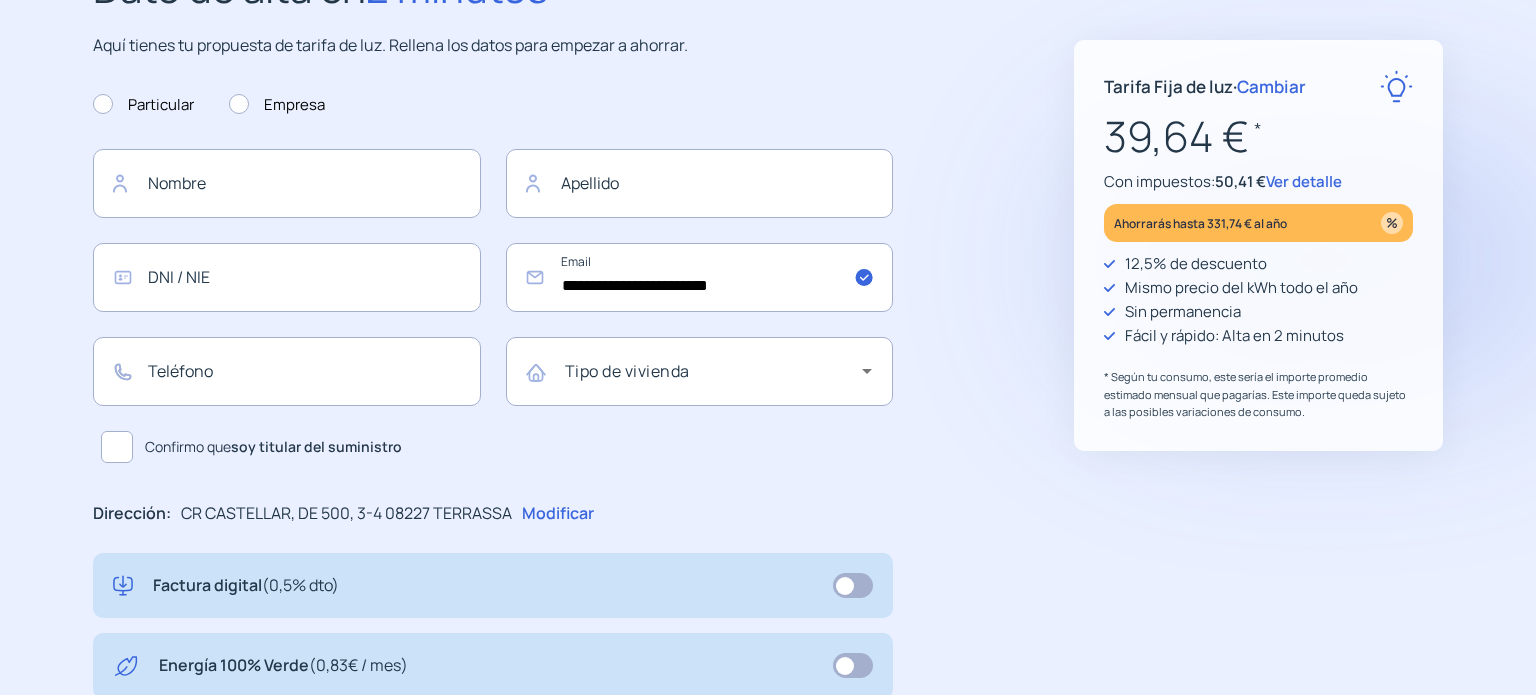 scroll, scrollTop: 0, scrollLeft: 0, axis: both 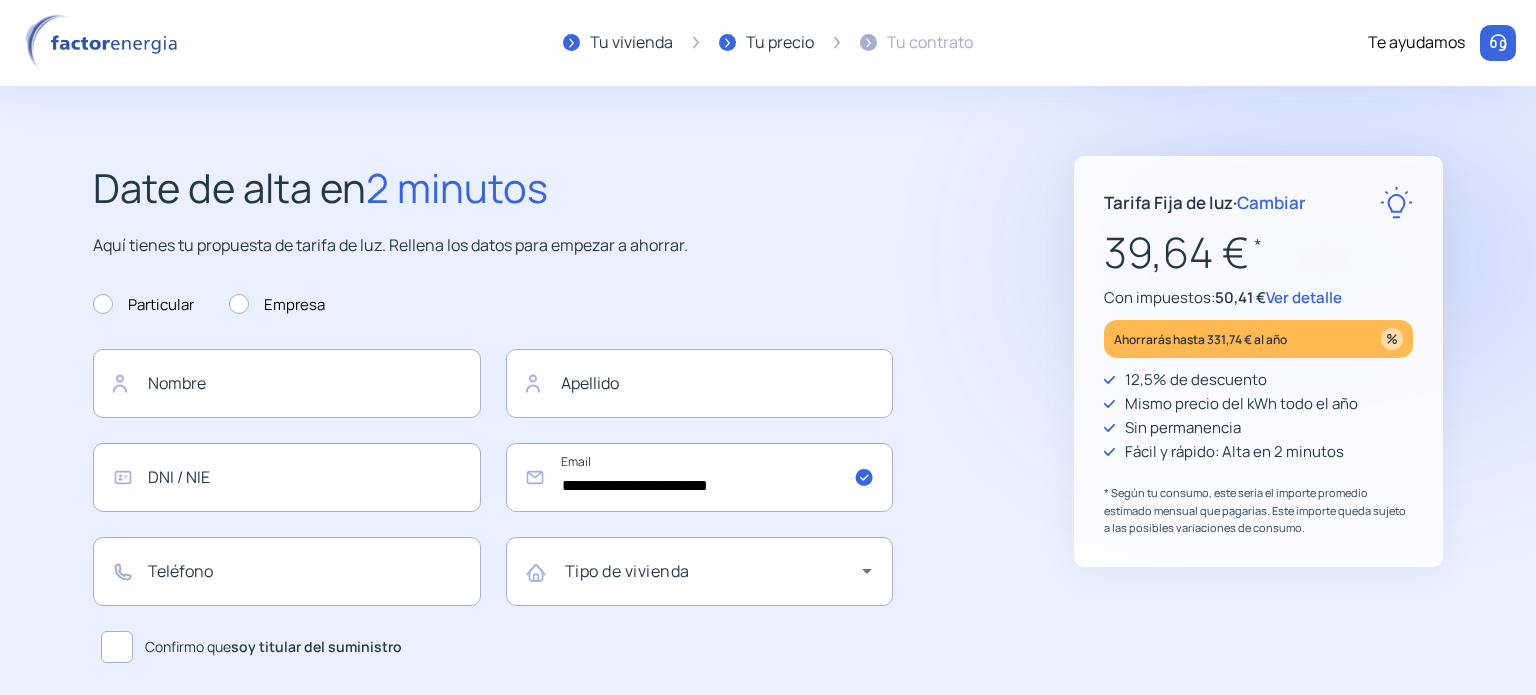 click on "Ver detalle" 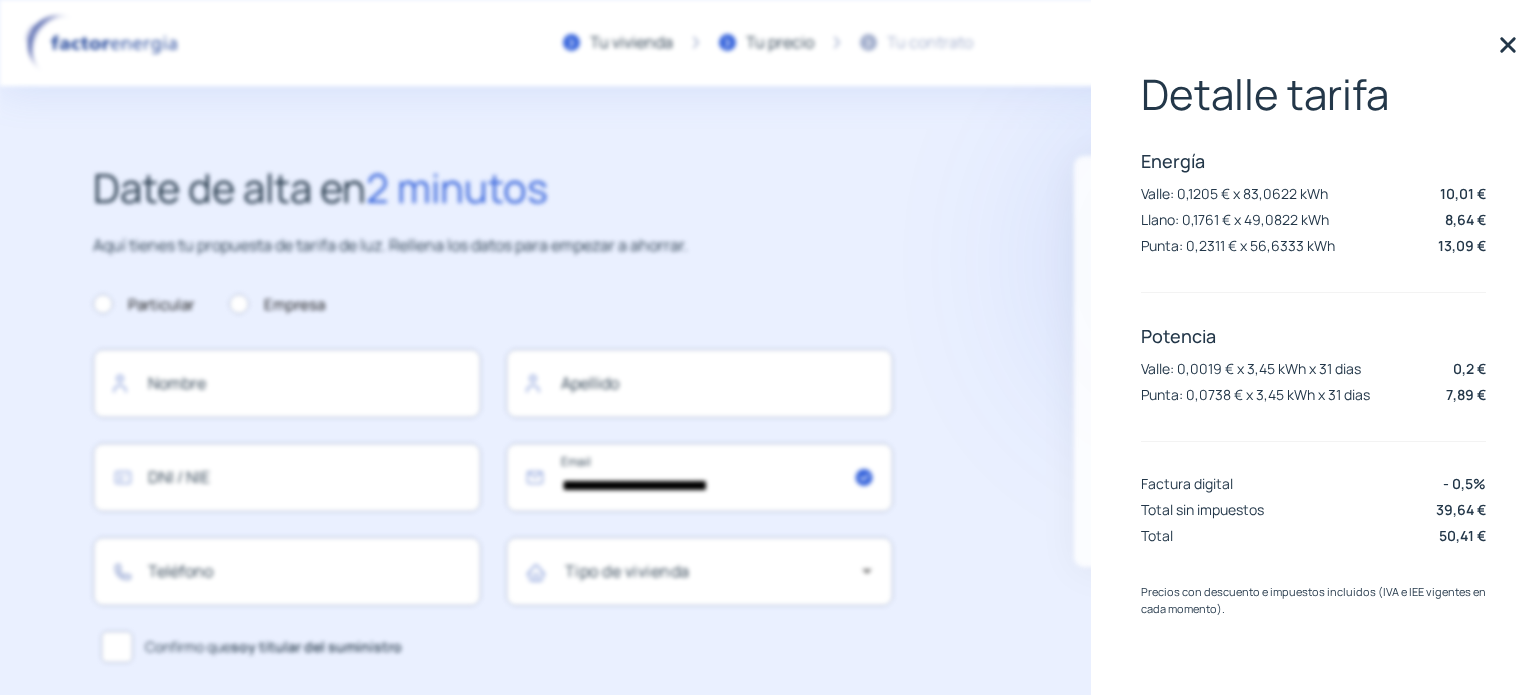 click 